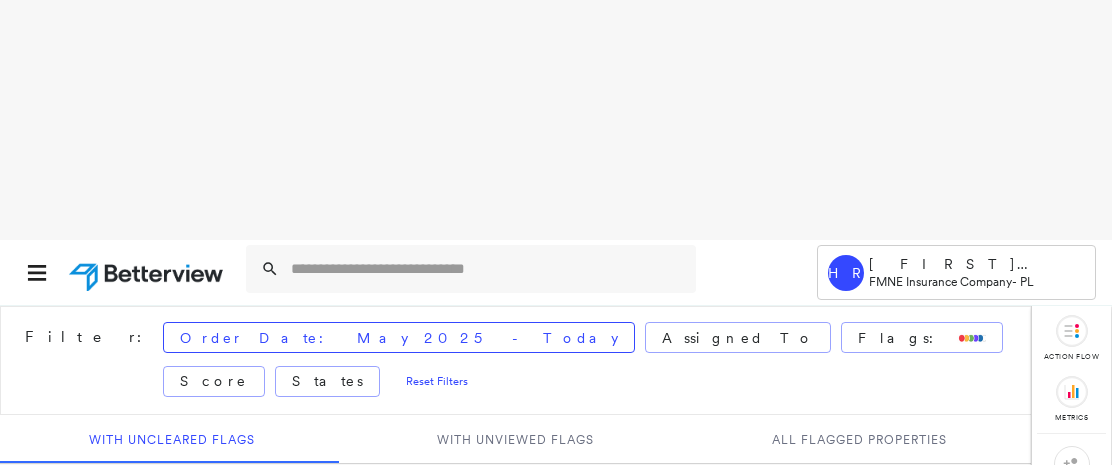 scroll, scrollTop: 0, scrollLeft: 0, axis: both 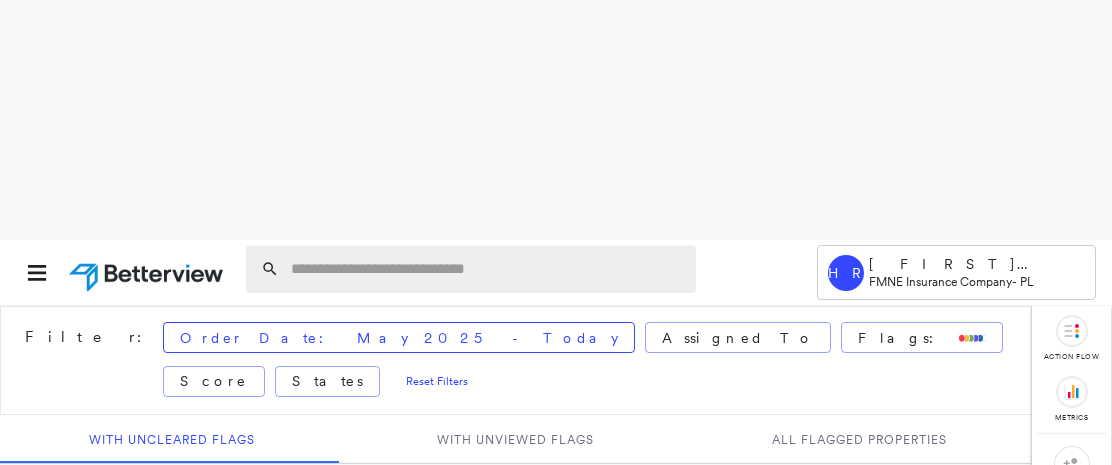 click at bounding box center (487, 269) 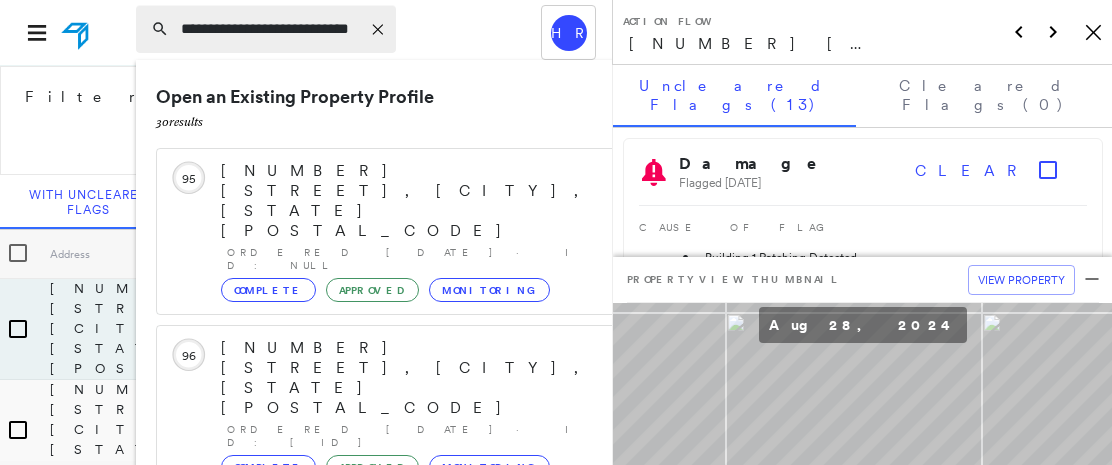 type on "**********" 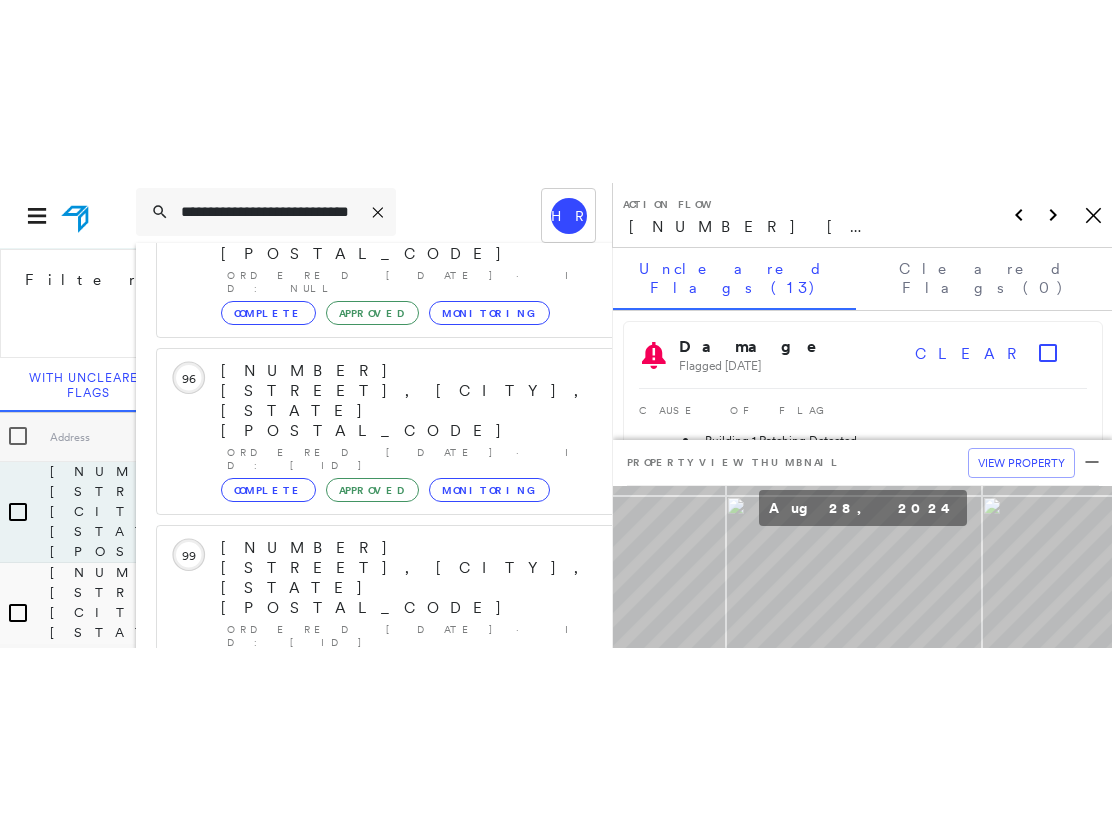 scroll, scrollTop: 158, scrollLeft: 0, axis: vertical 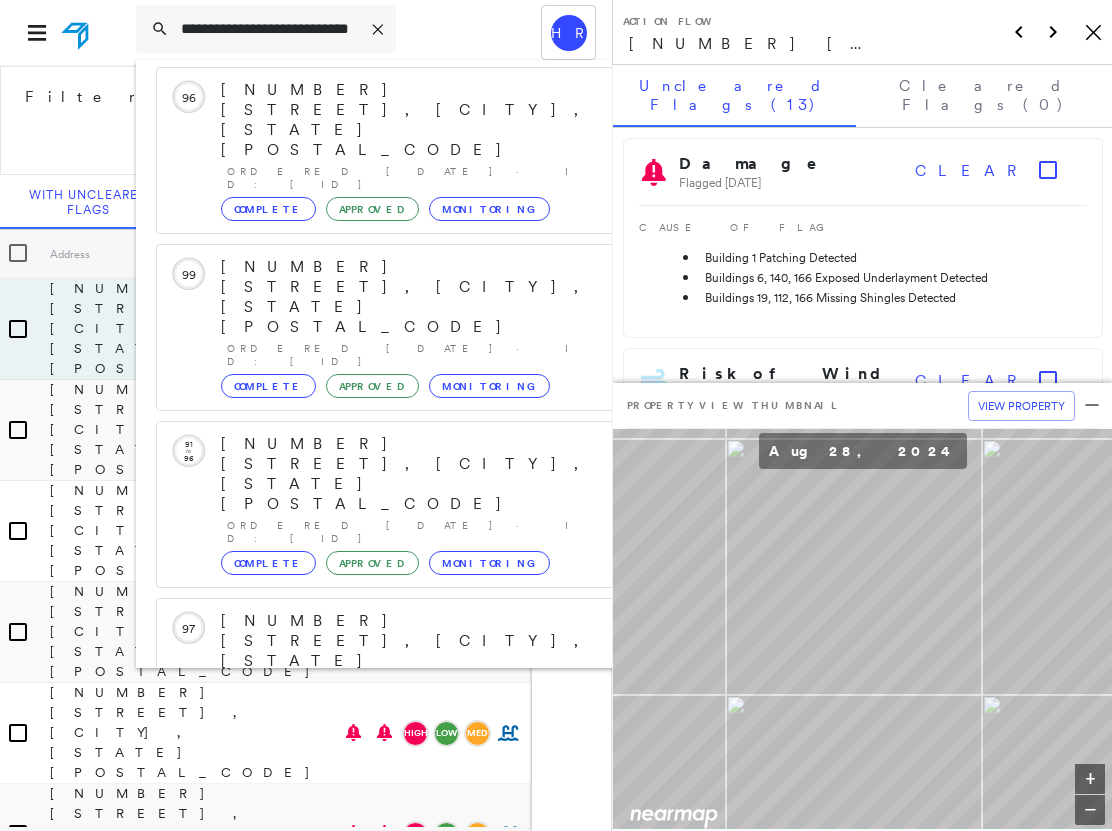 click on "[NUMBER] [STREET], [CITY], [STATE] [POSTAL_CODE] Group Created with Sketch." at bounding box center (393, 953) 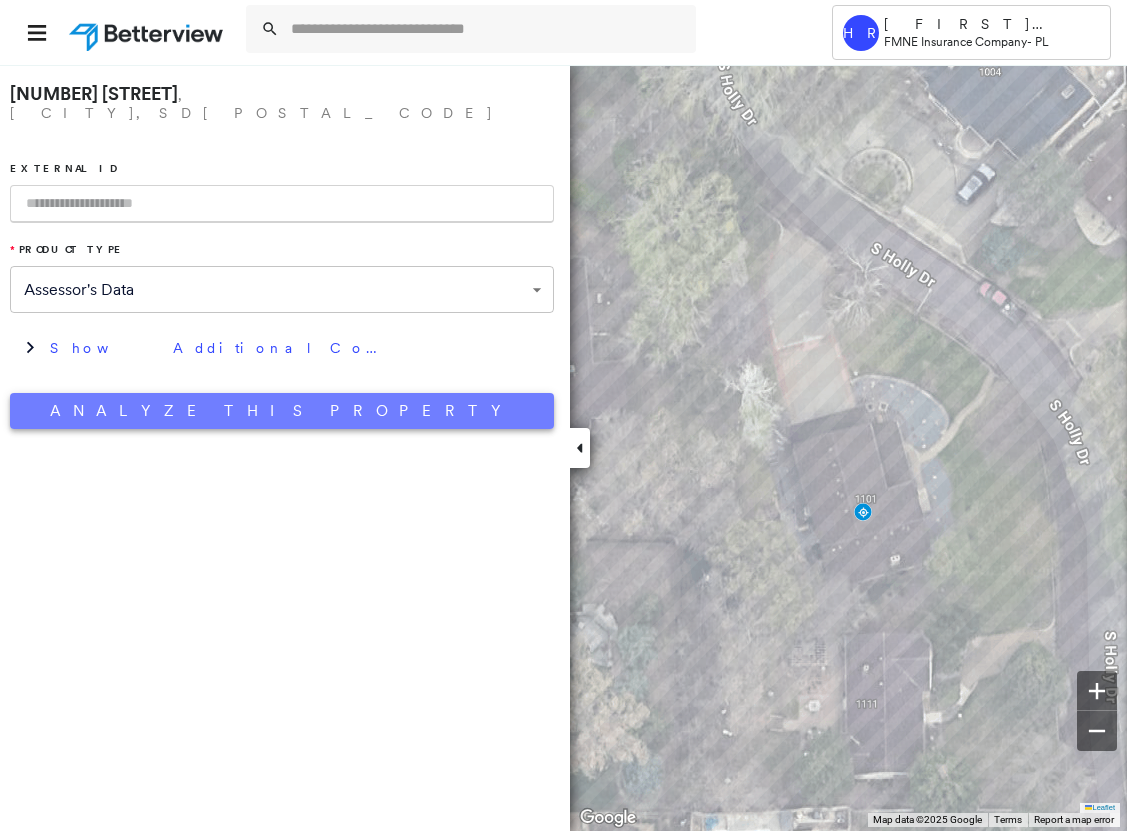 click on "Analyze This Property" at bounding box center (282, 411) 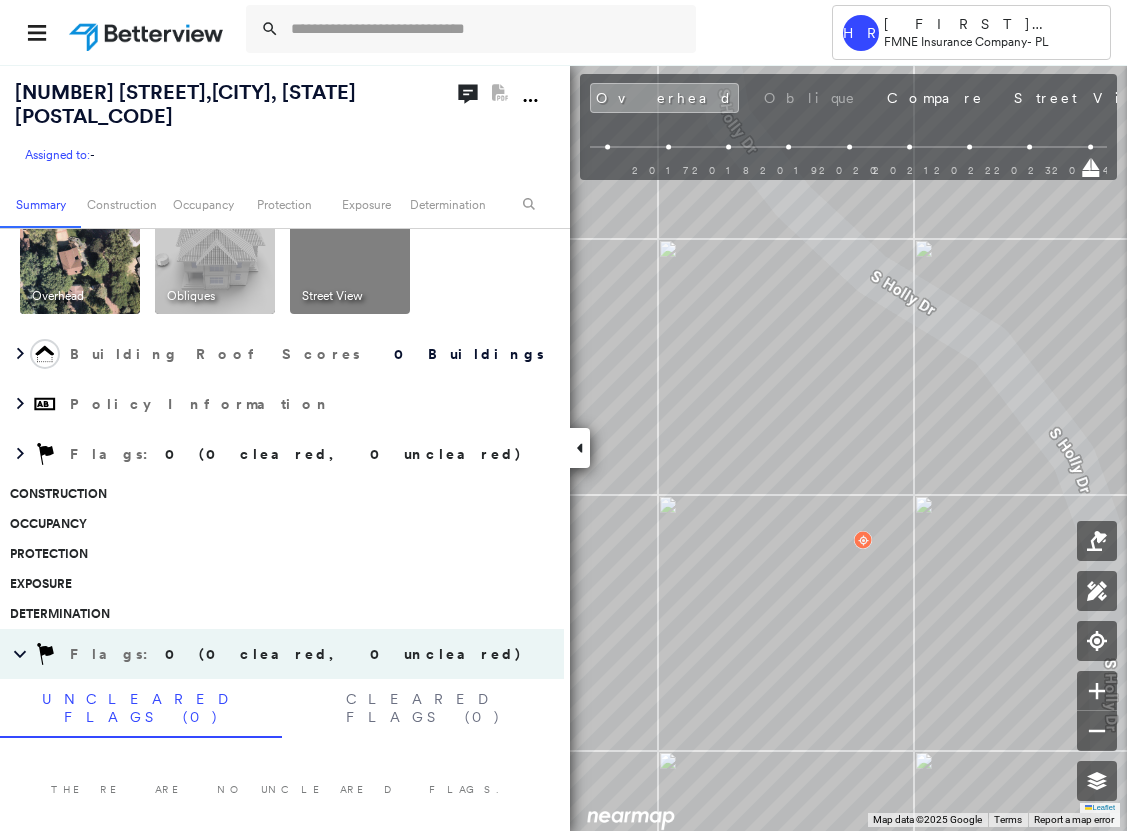 scroll, scrollTop: 0, scrollLeft: 0, axis: both 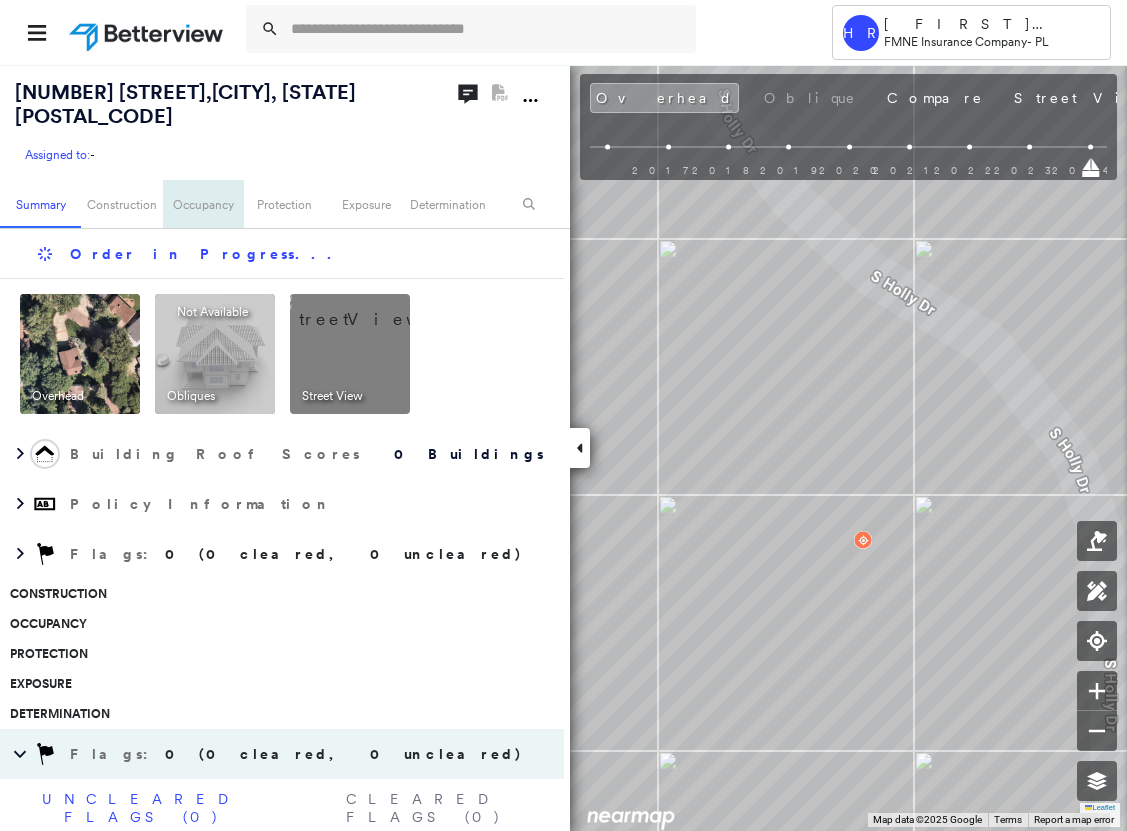 click on "Occupancy" at bounding box center (203, 204) 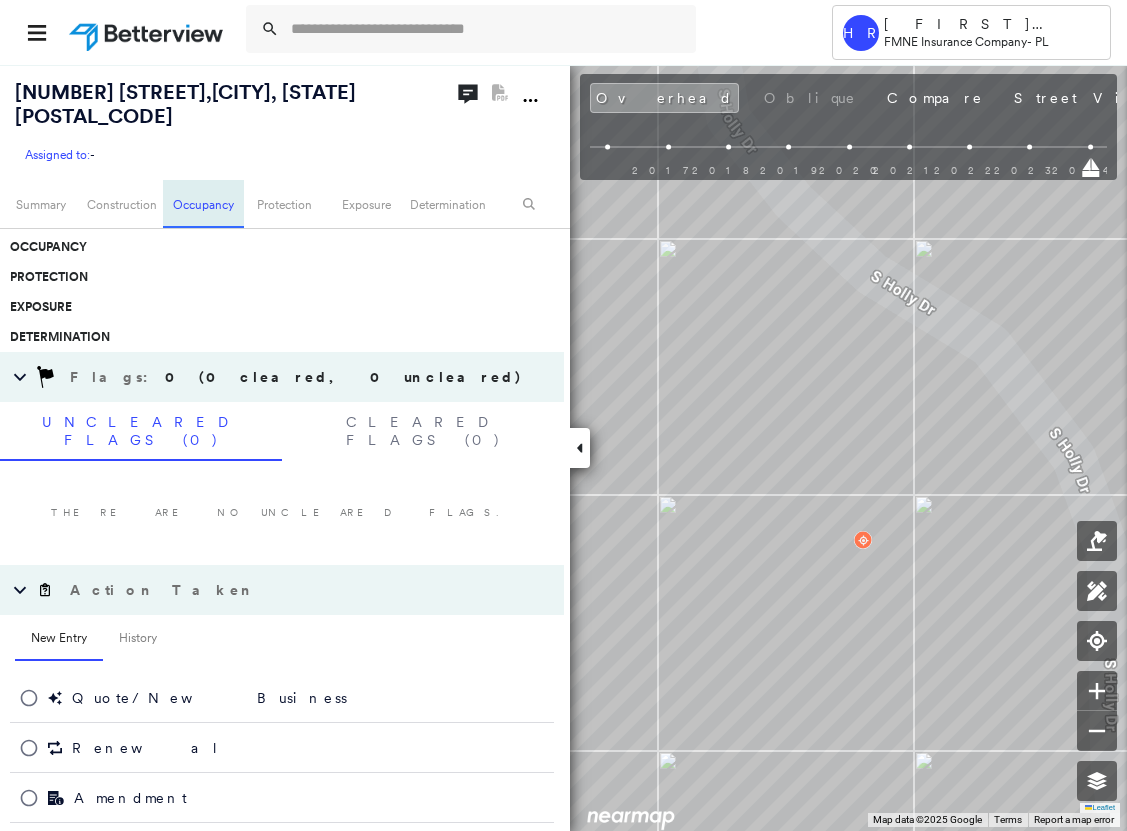 scroll, scrollTop: 391, scrollLeft: 0, axis: vertical 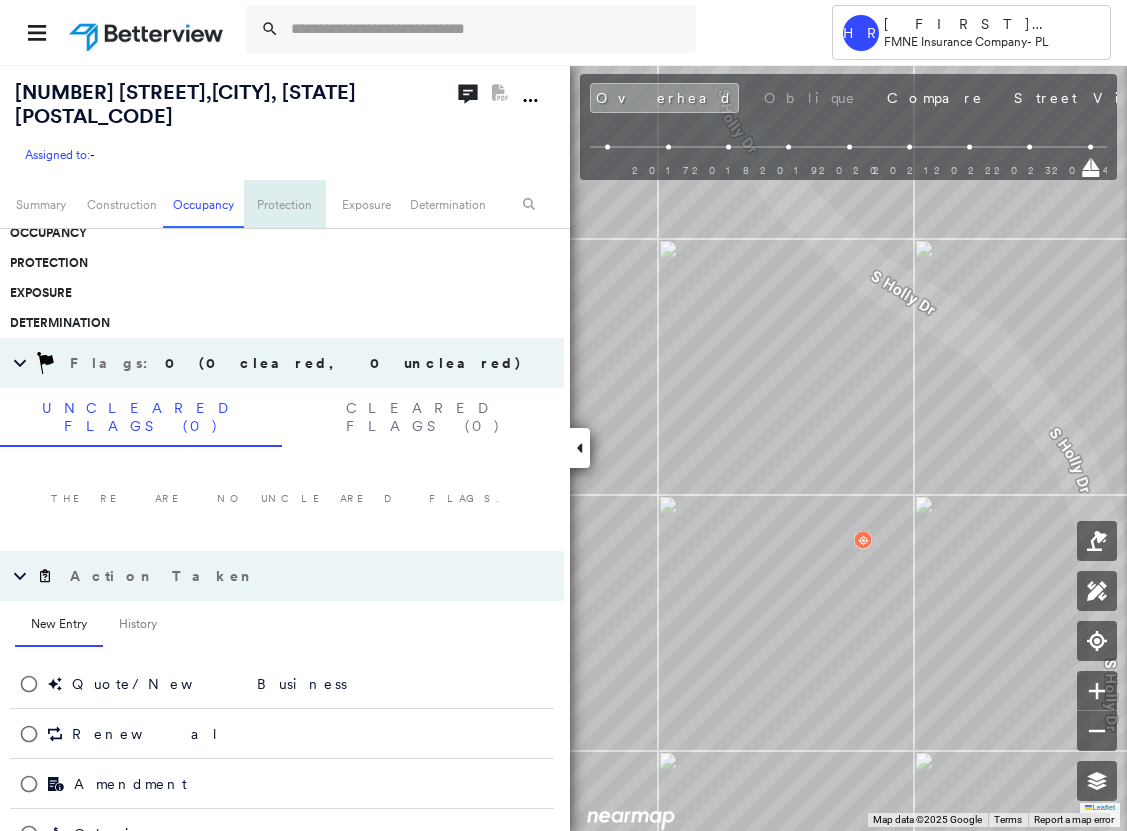 click on "Protection" at bounding box center [284, 204] 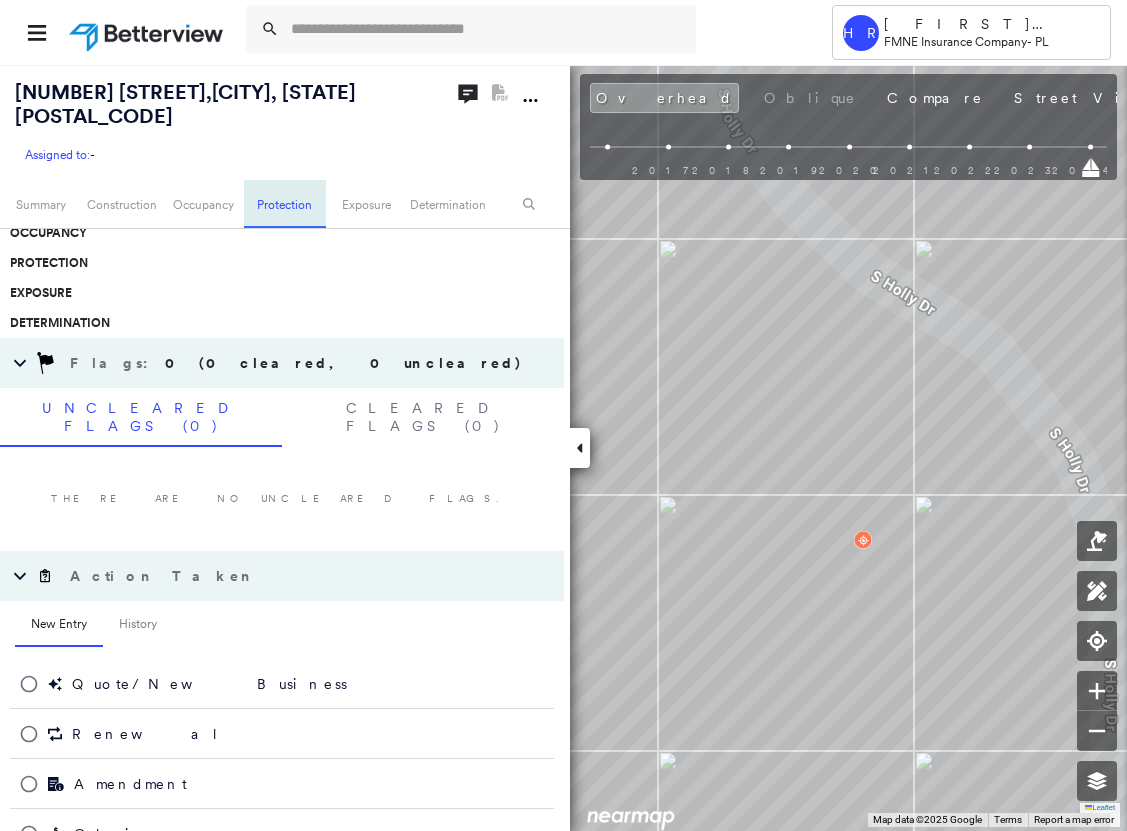 scroll, scrollTop: 421, scrollLeft: 0, axis: vertical 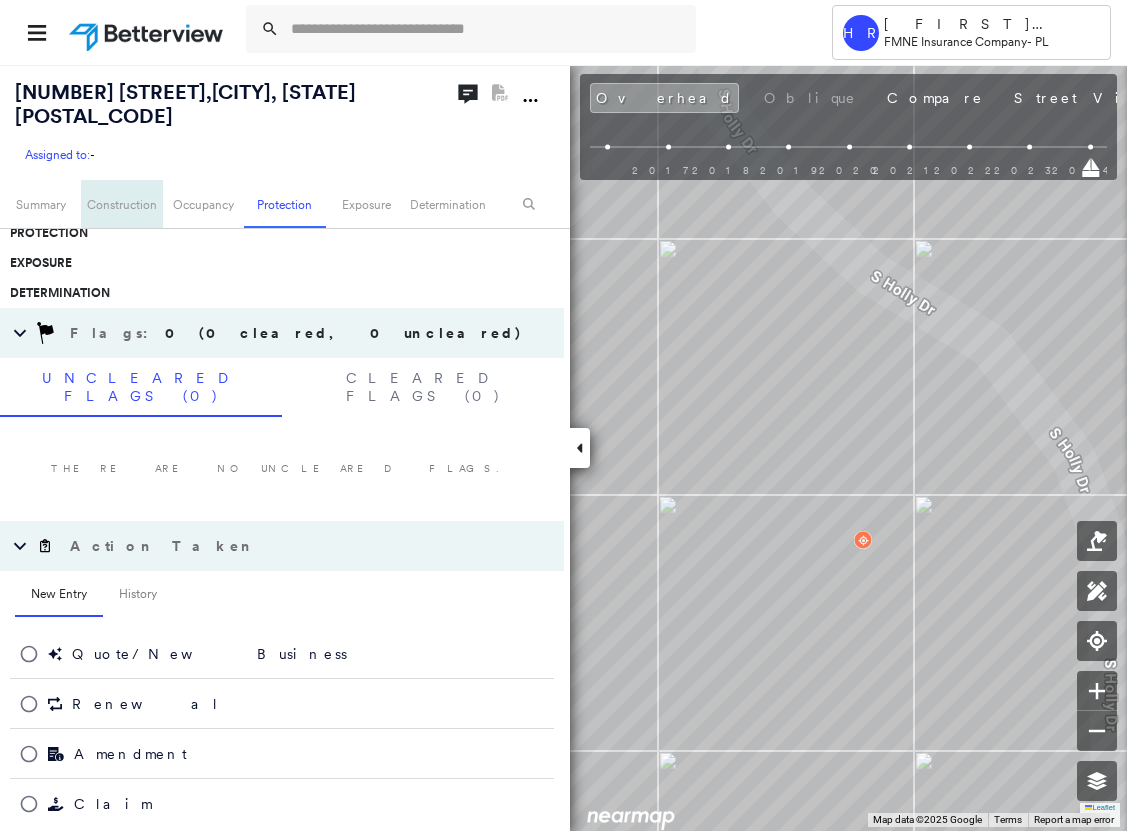 click on "Construction" at bounding box center (121, 204) 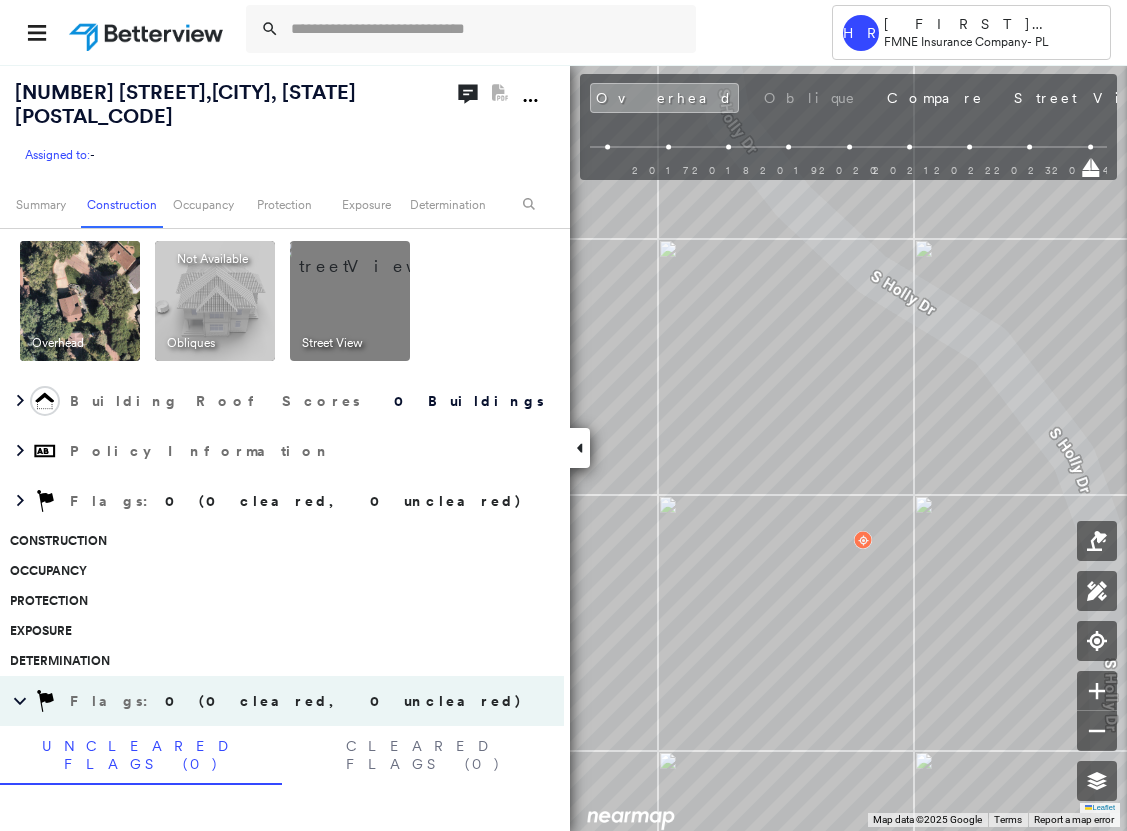 scroll, scrollTop: 0, scrollLeft: 0, axis: both 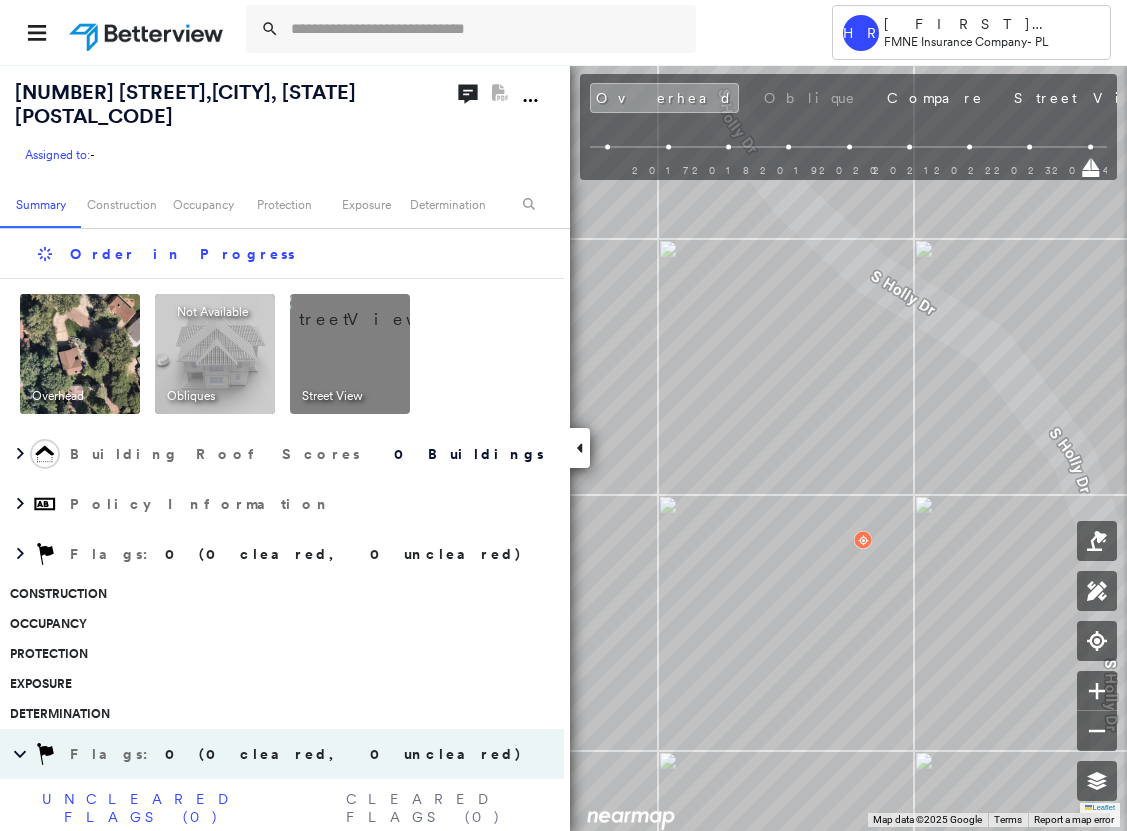 click on "Construction" at bounding box center [277, 594] 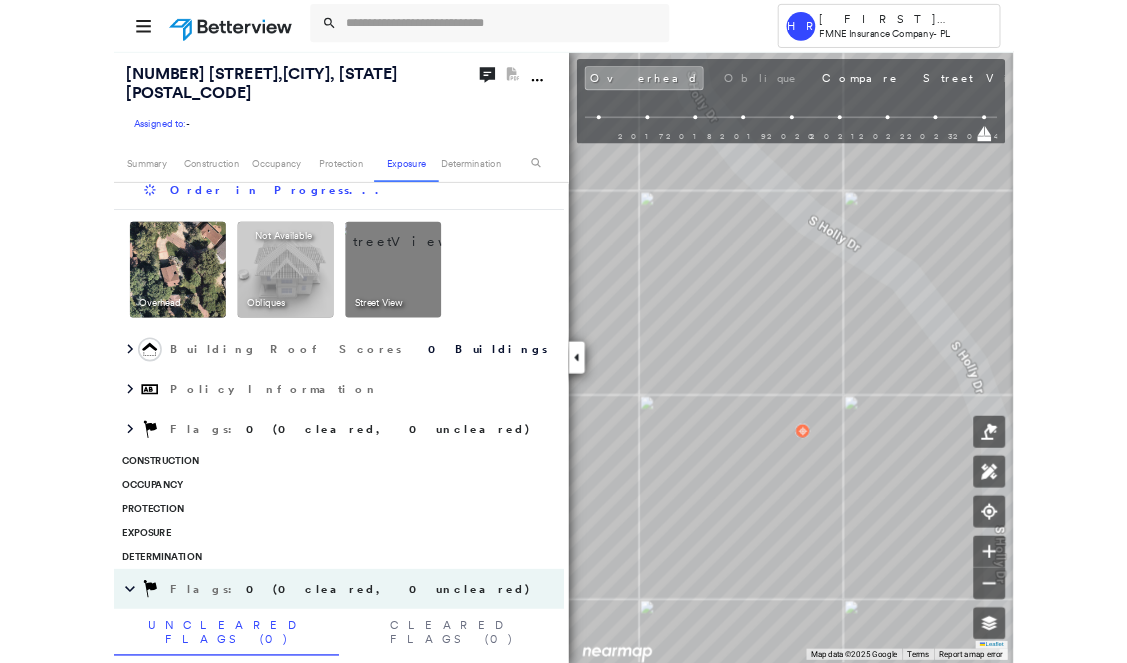 scroll, scrollTop: 0, scrollLeft: 0, axis: both 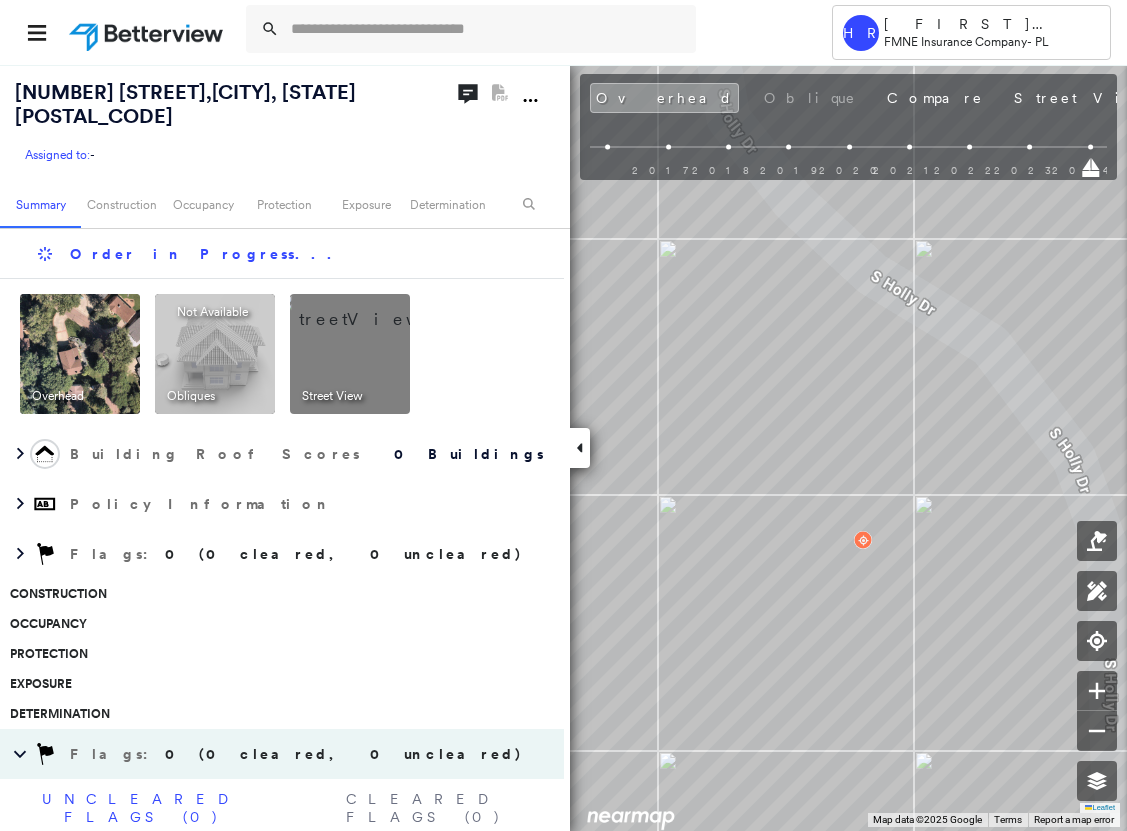 drag, startPoint x: 764, startPoint y: 35, endPoint x: 740, endPoint y: 43, distance: 25.298222 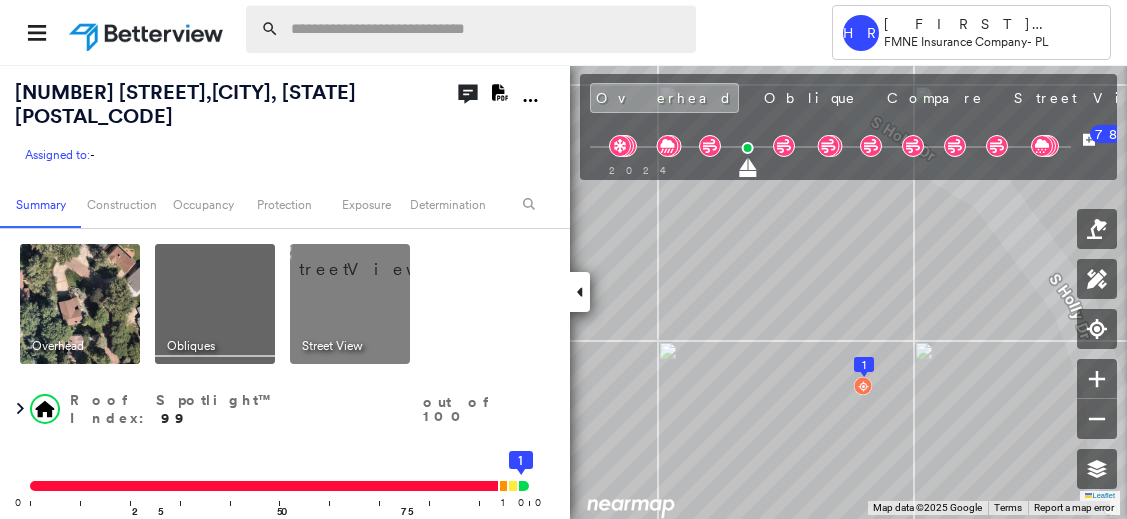 click at bounding box center (487, 29) 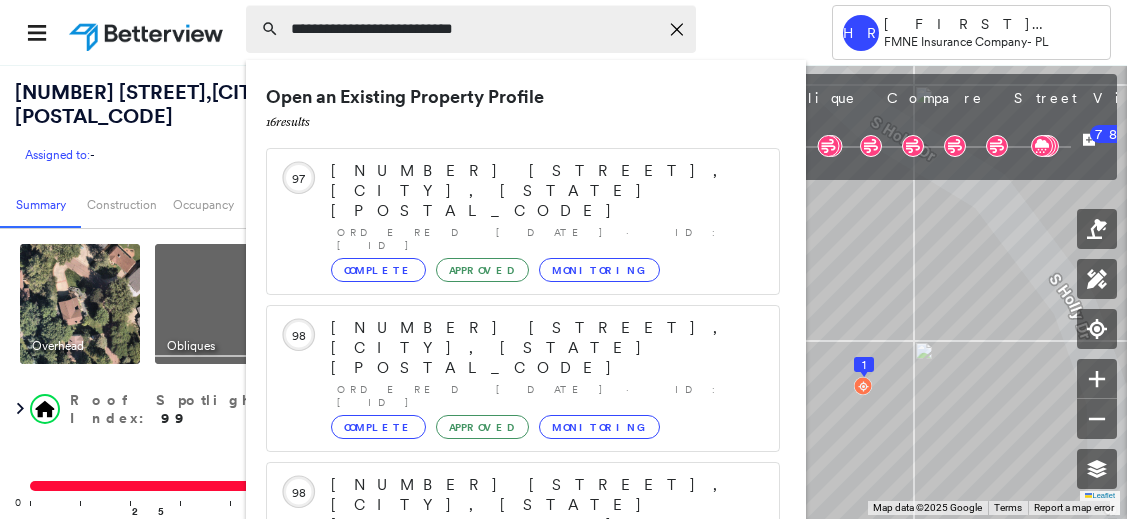 type on "**********" 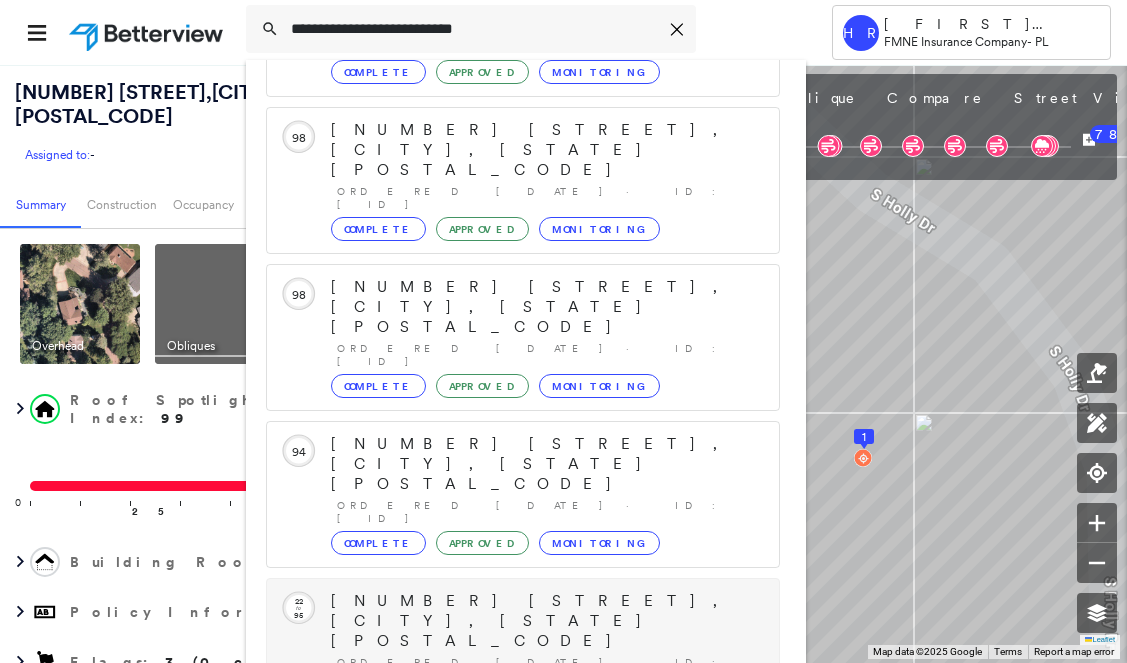scroll, scrollTop: 200, scrollLeft: 0, axis: vertical 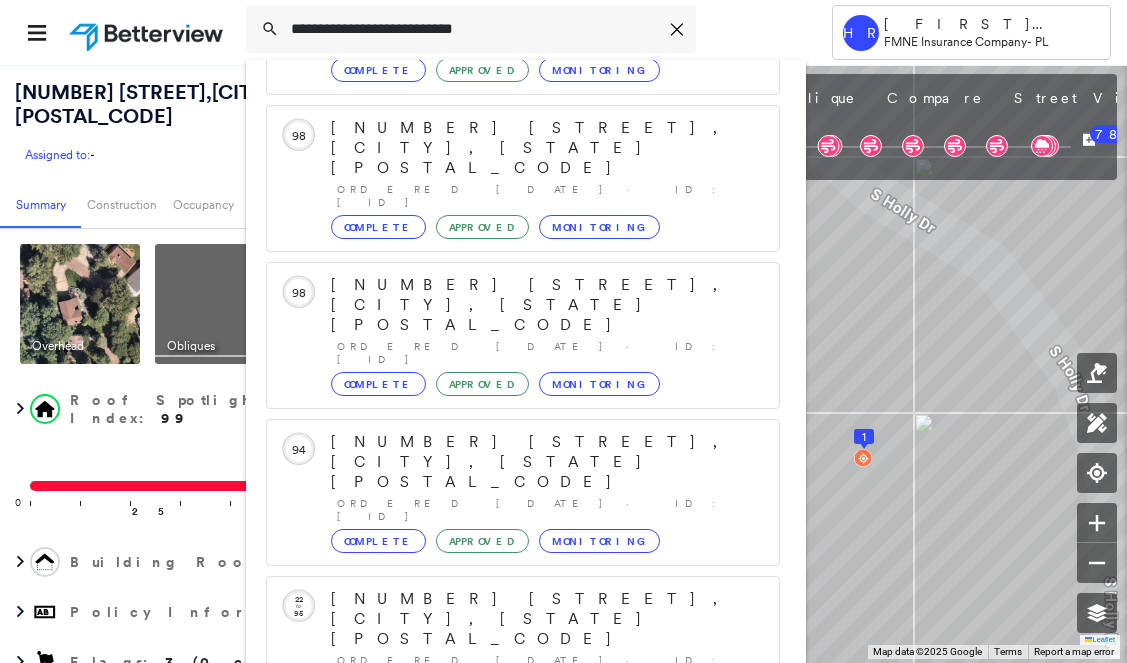 click on "[NUMBER] [STREET], [CITY], [STATE] [POSTAL_CODE]" at bounding box center [501, 911] 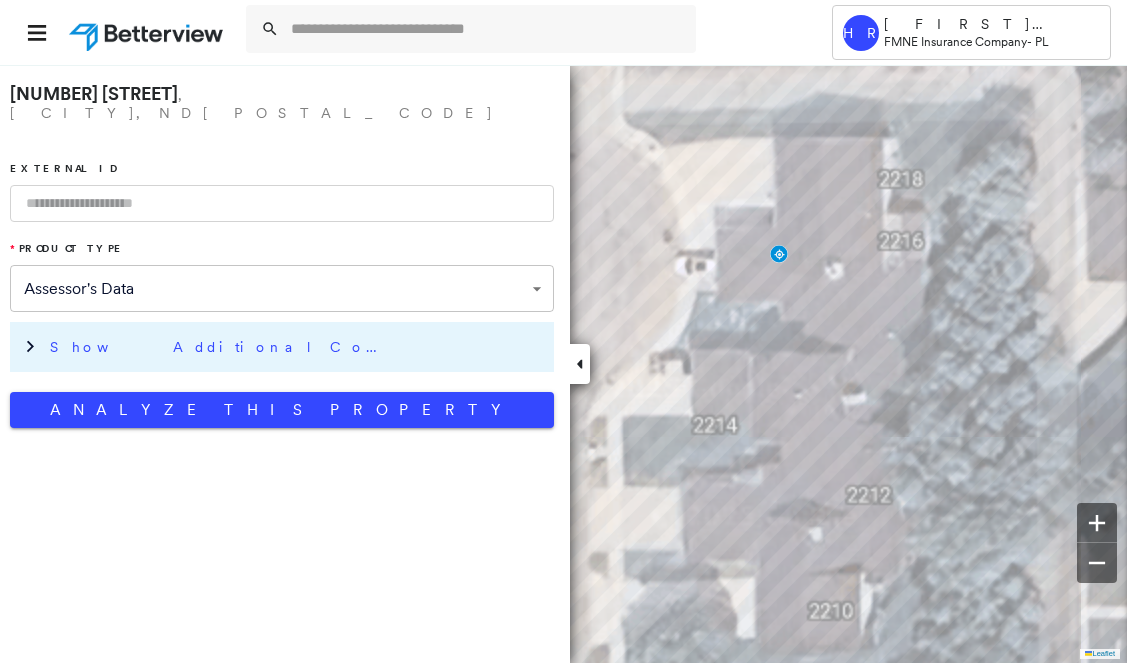 drag, startPoint x: 1077, startPoint y: 552, endPoint x: 87, endPoint y: 330, distance: 1014.58563 